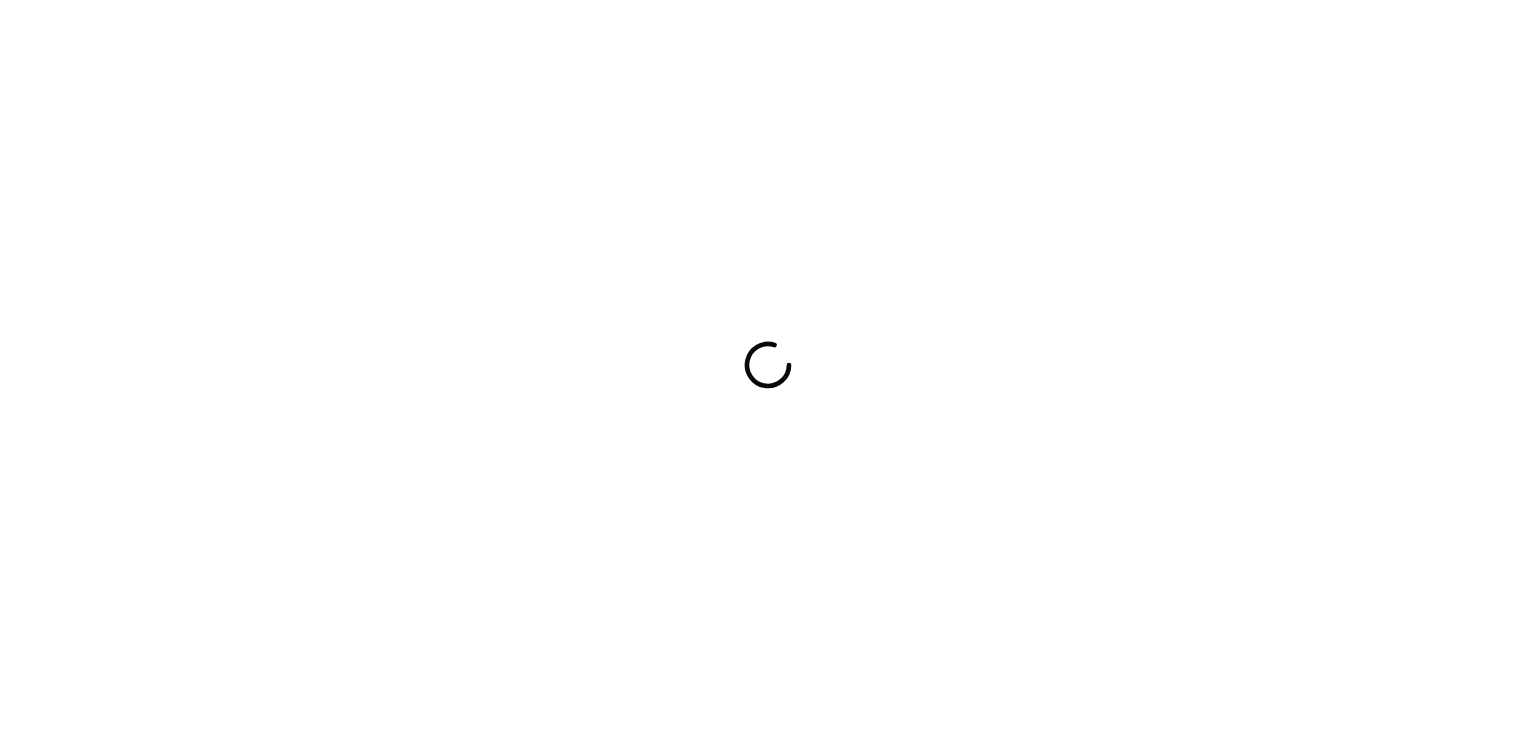 scroll, scrollTop: 0, scrollLeft: 0, axis: both 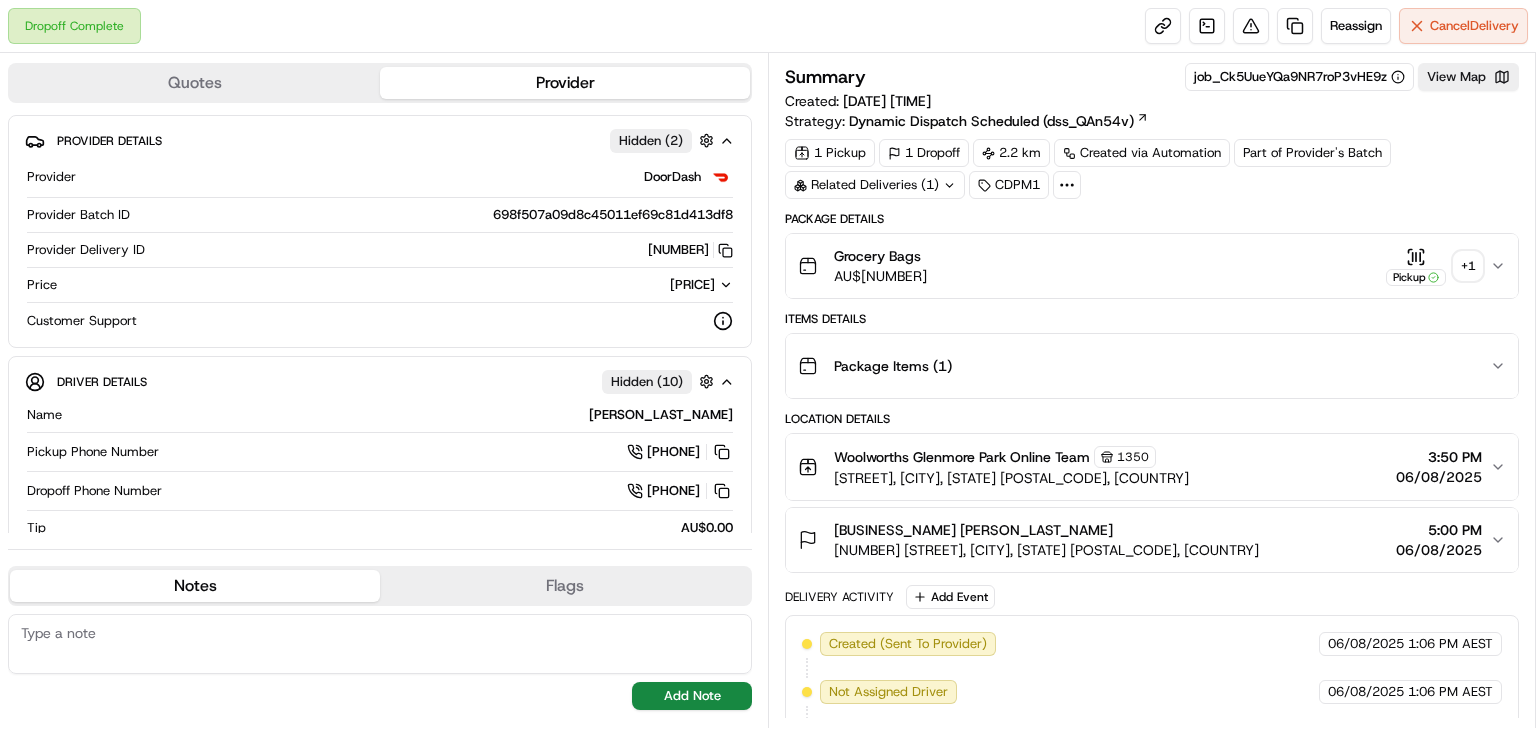 click on "+ 1" at bounding box center [1468, 266] 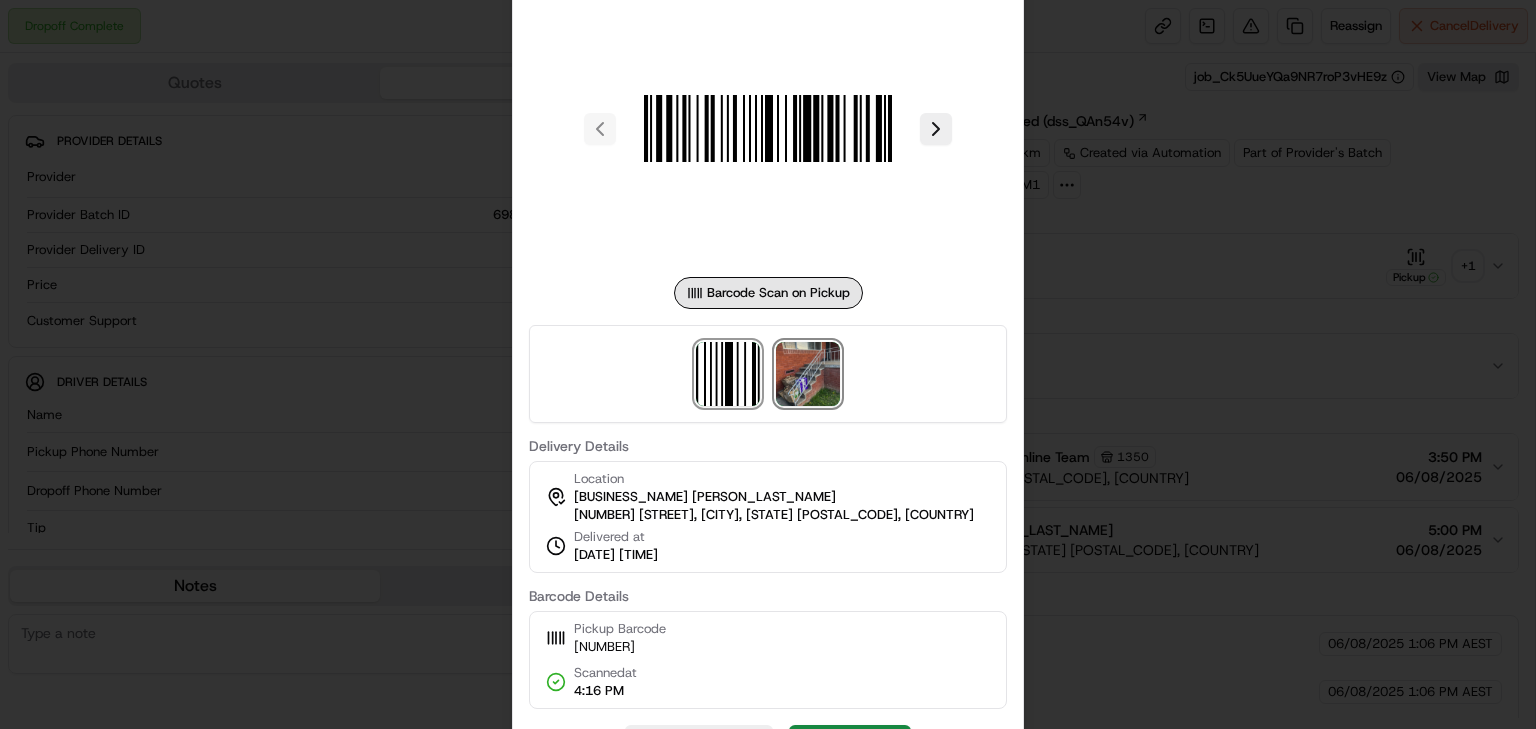 click at bounding box center [808, 374] 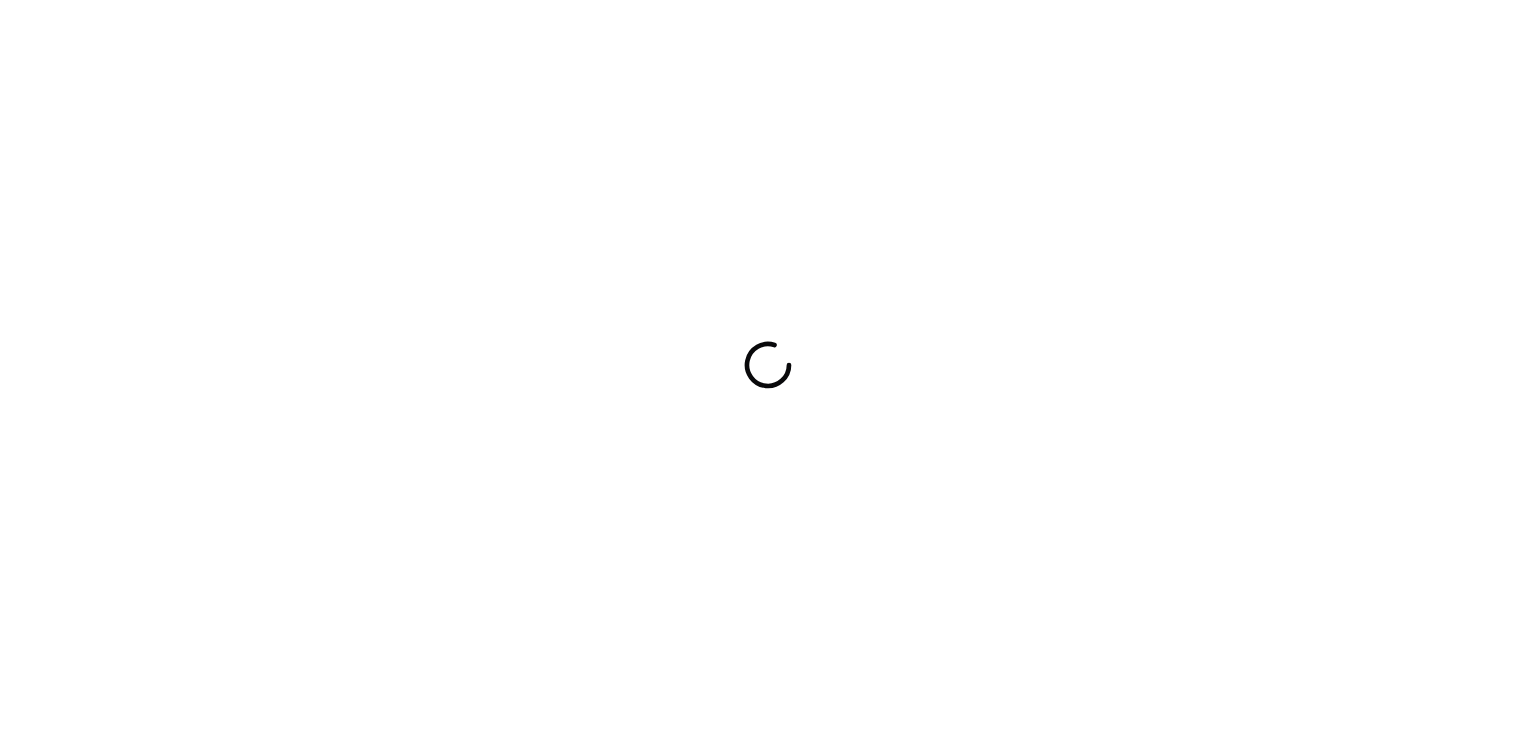 scroll, scrollTop: 0, scrollLeft: 0, axis: both 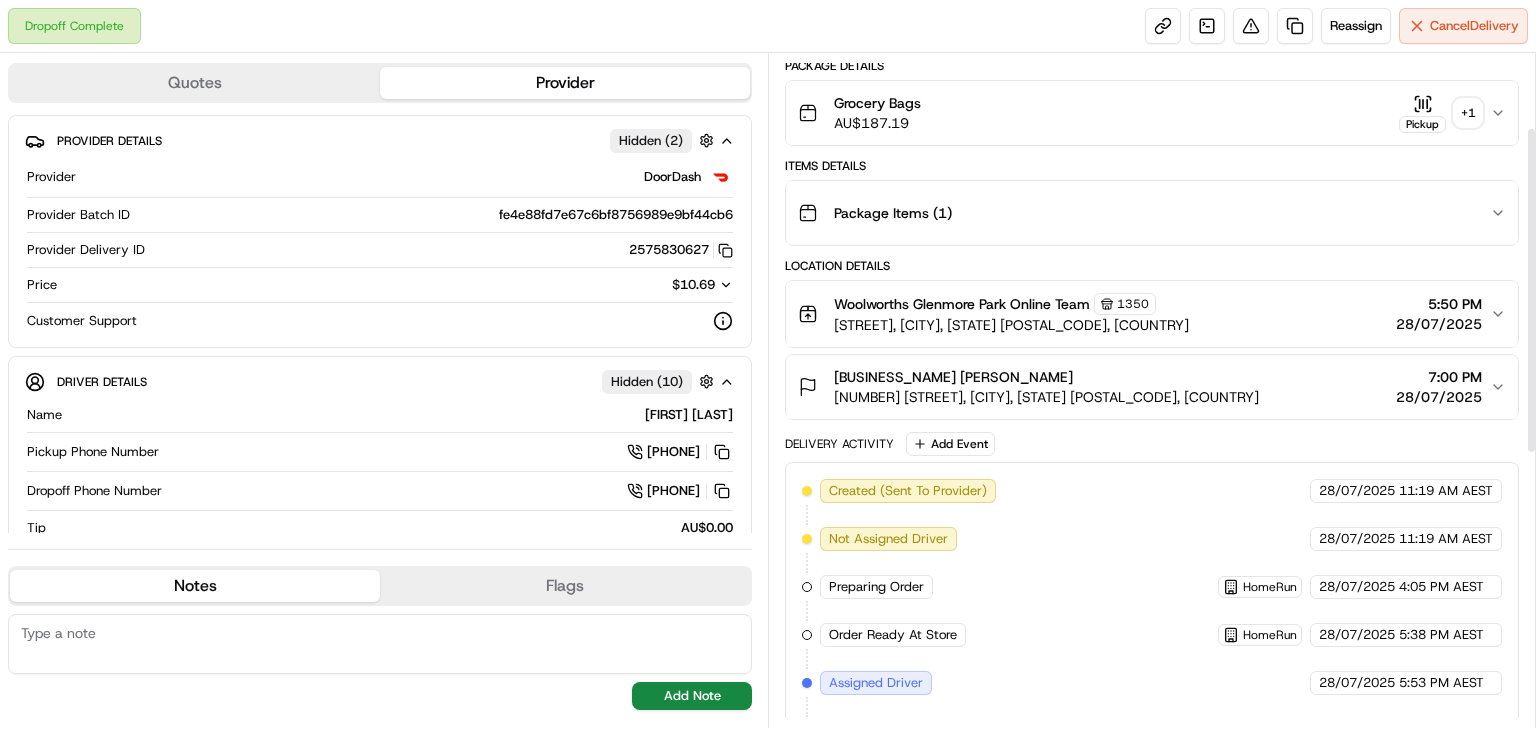 click on "Pickup" at bounding box center [1422, 113] 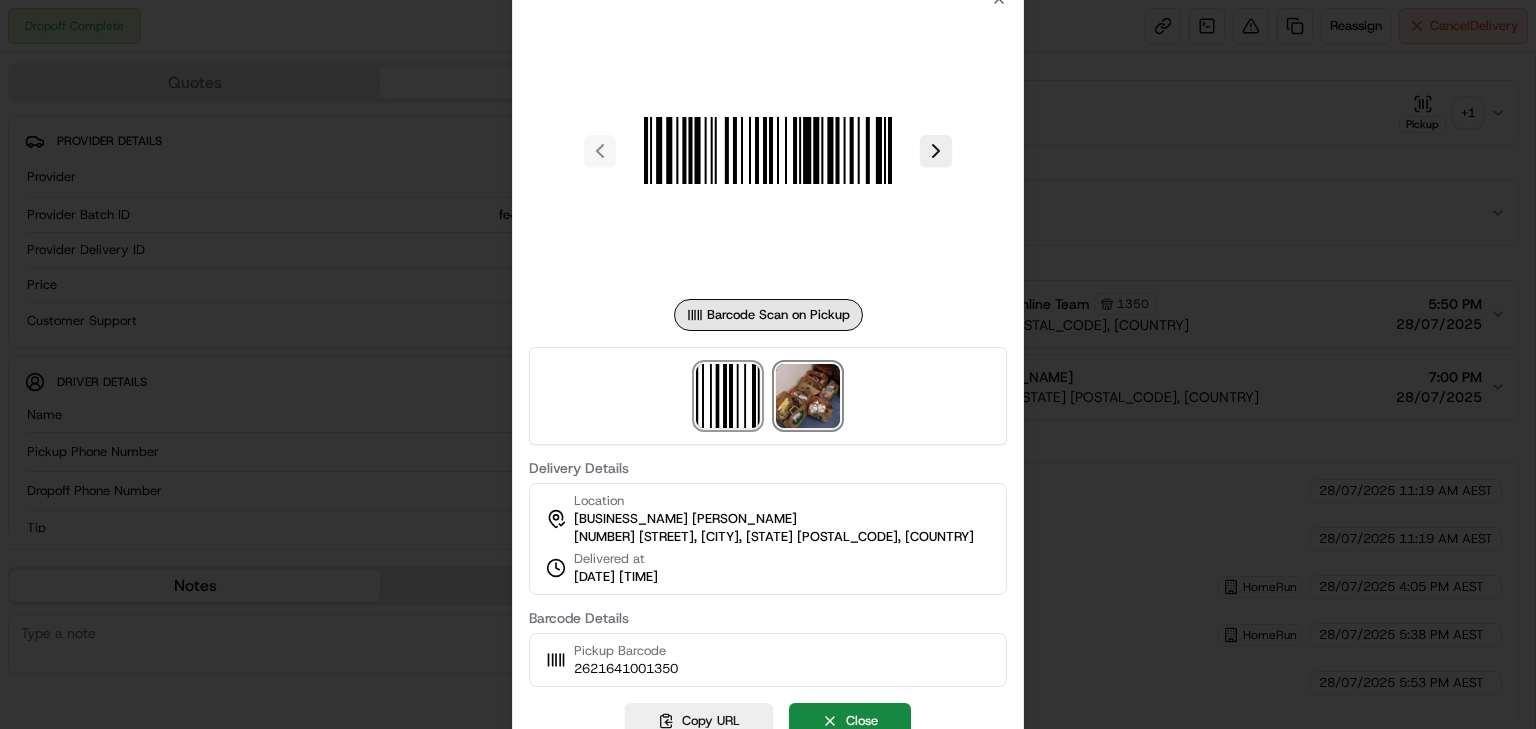 click at bounding box center (808, 396) 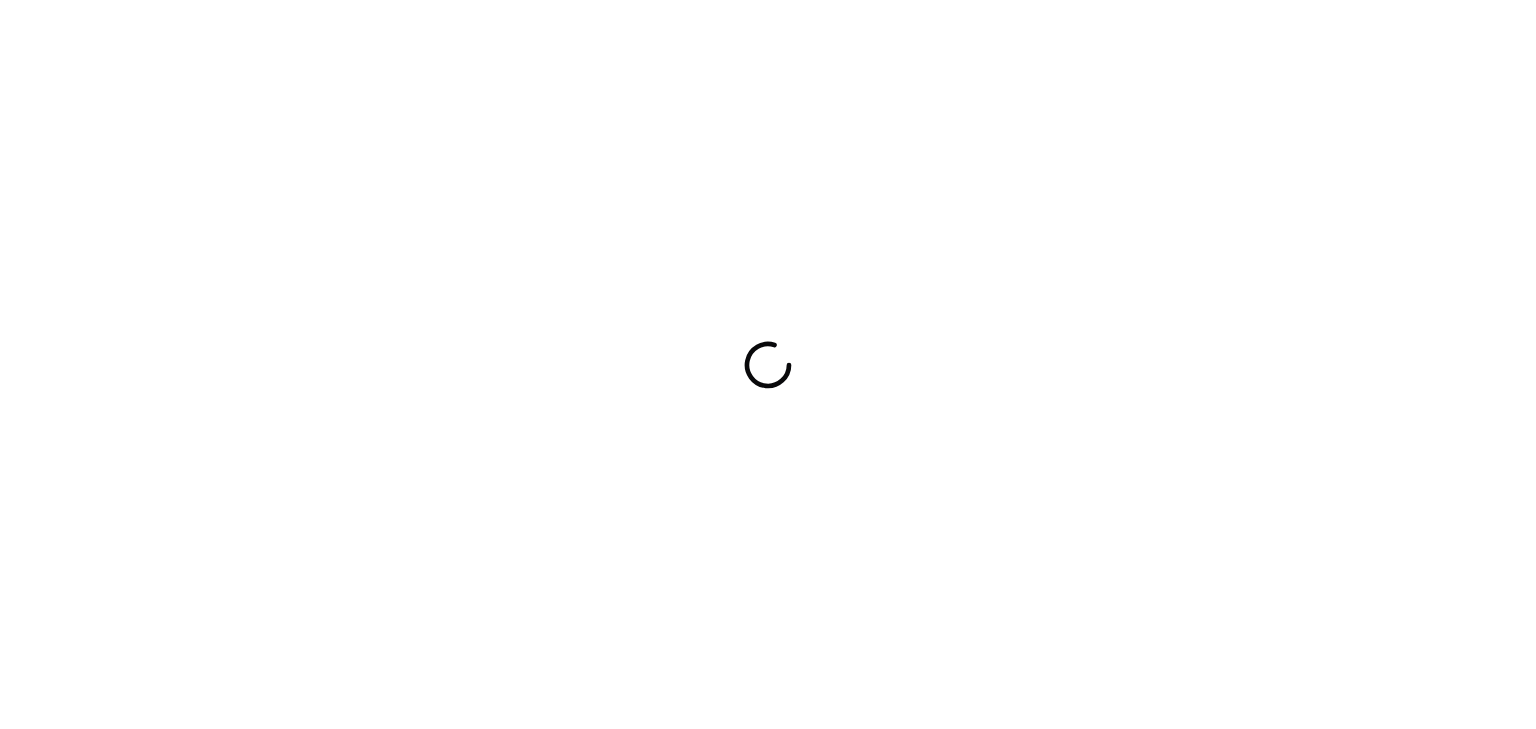 scroll, scrollTop: 0, scrollLeft: 0, axis: both 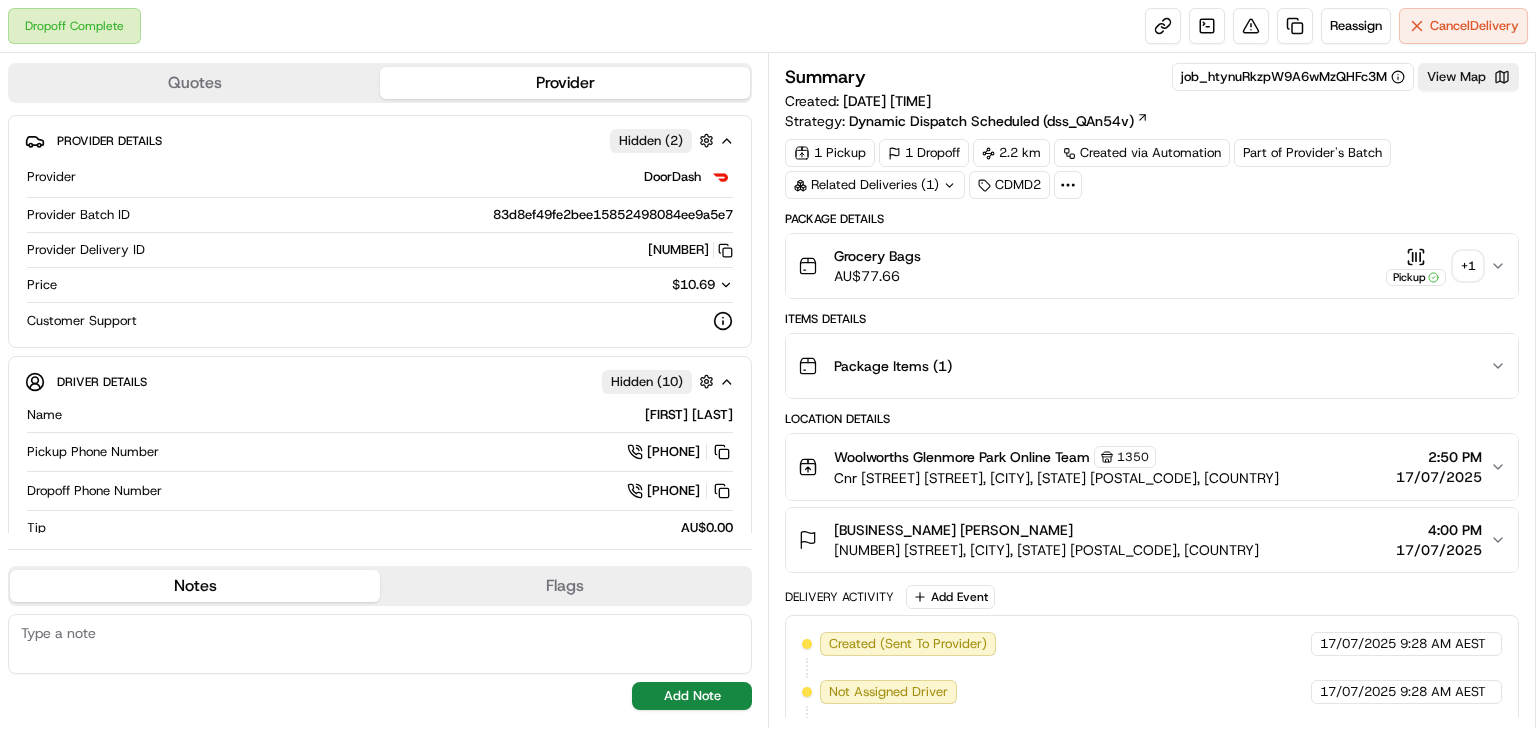 click 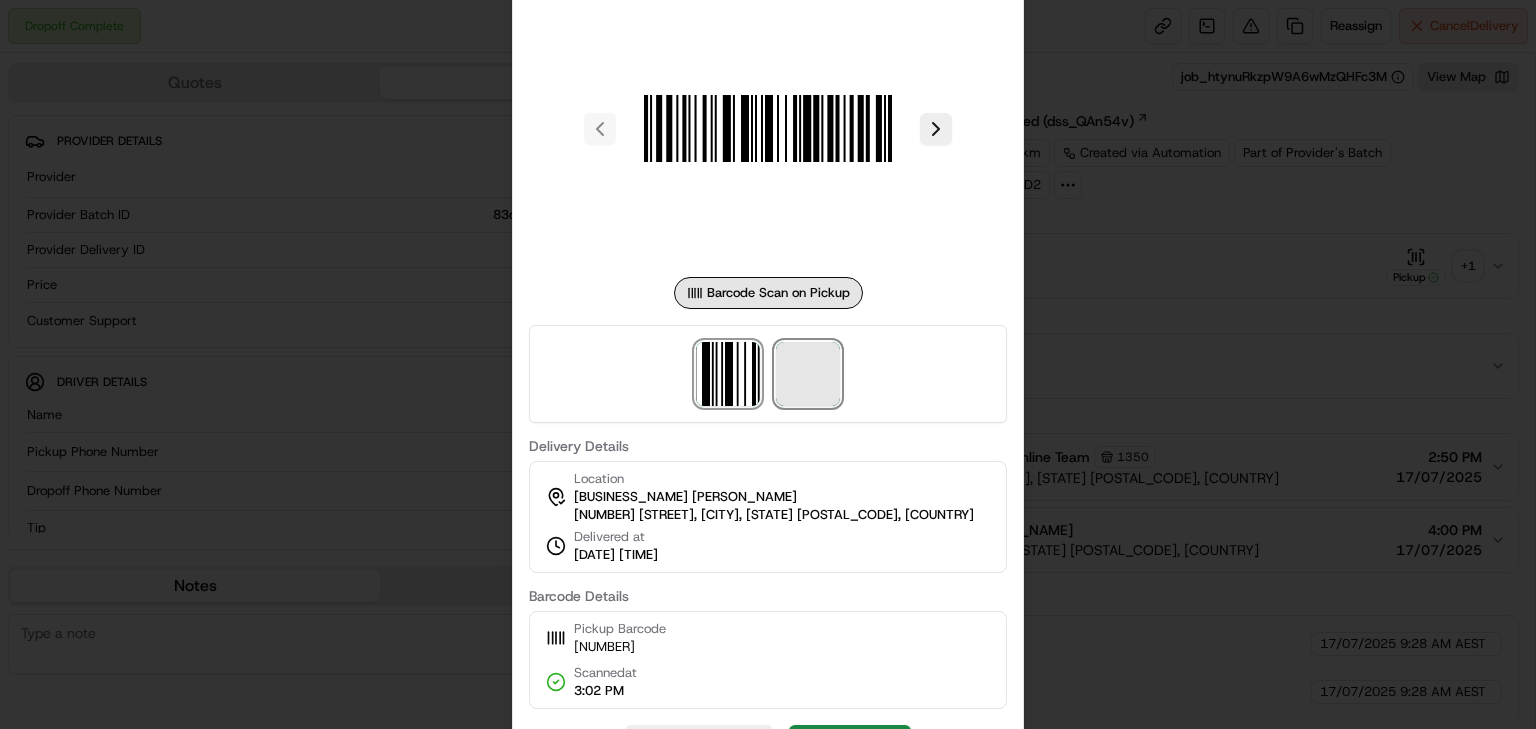 click at bounding box center (808, 374) 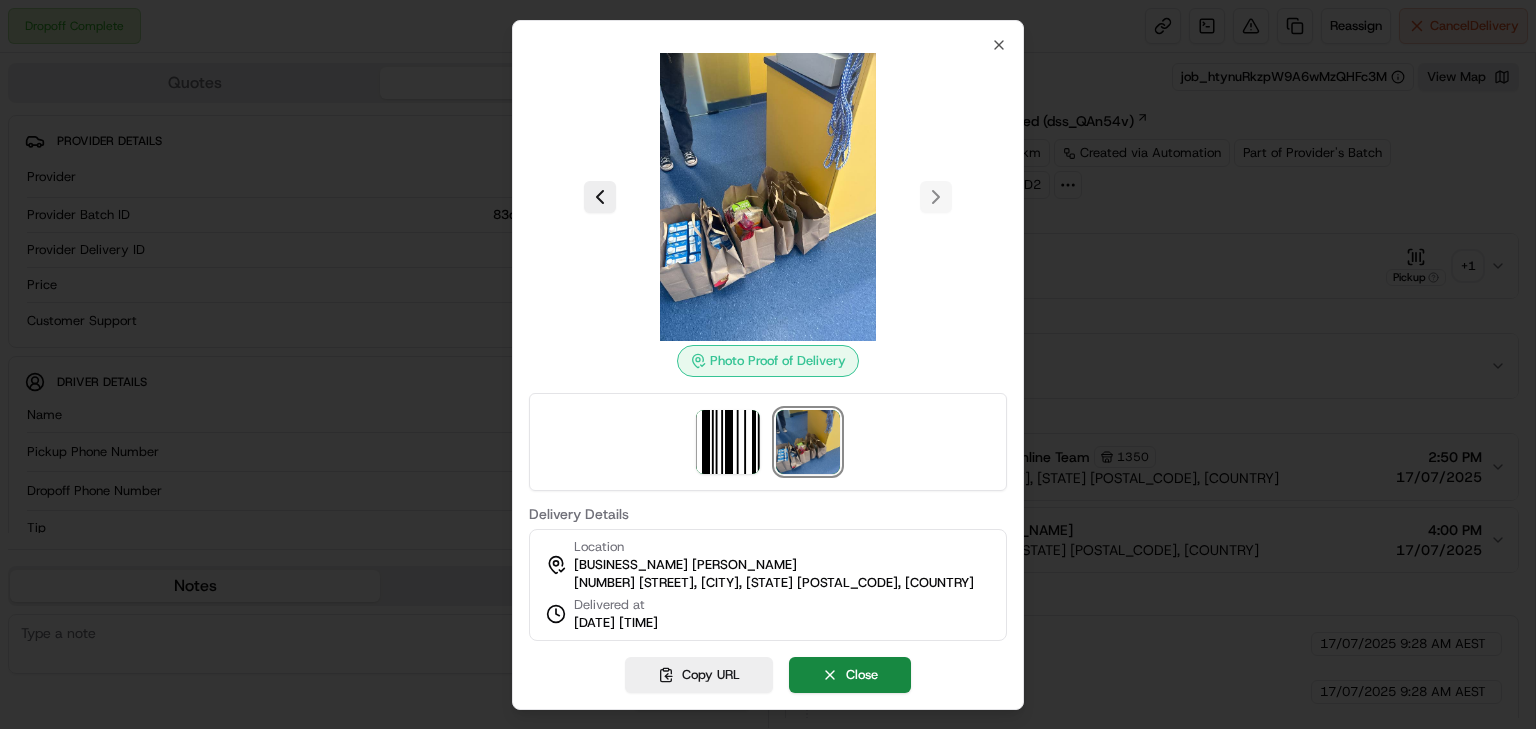 click on "[NUMBER] [STREET], [CITY], [STATE] [POSTAL_CODE], [COUNTRY]" at bounding box center (774, 583) 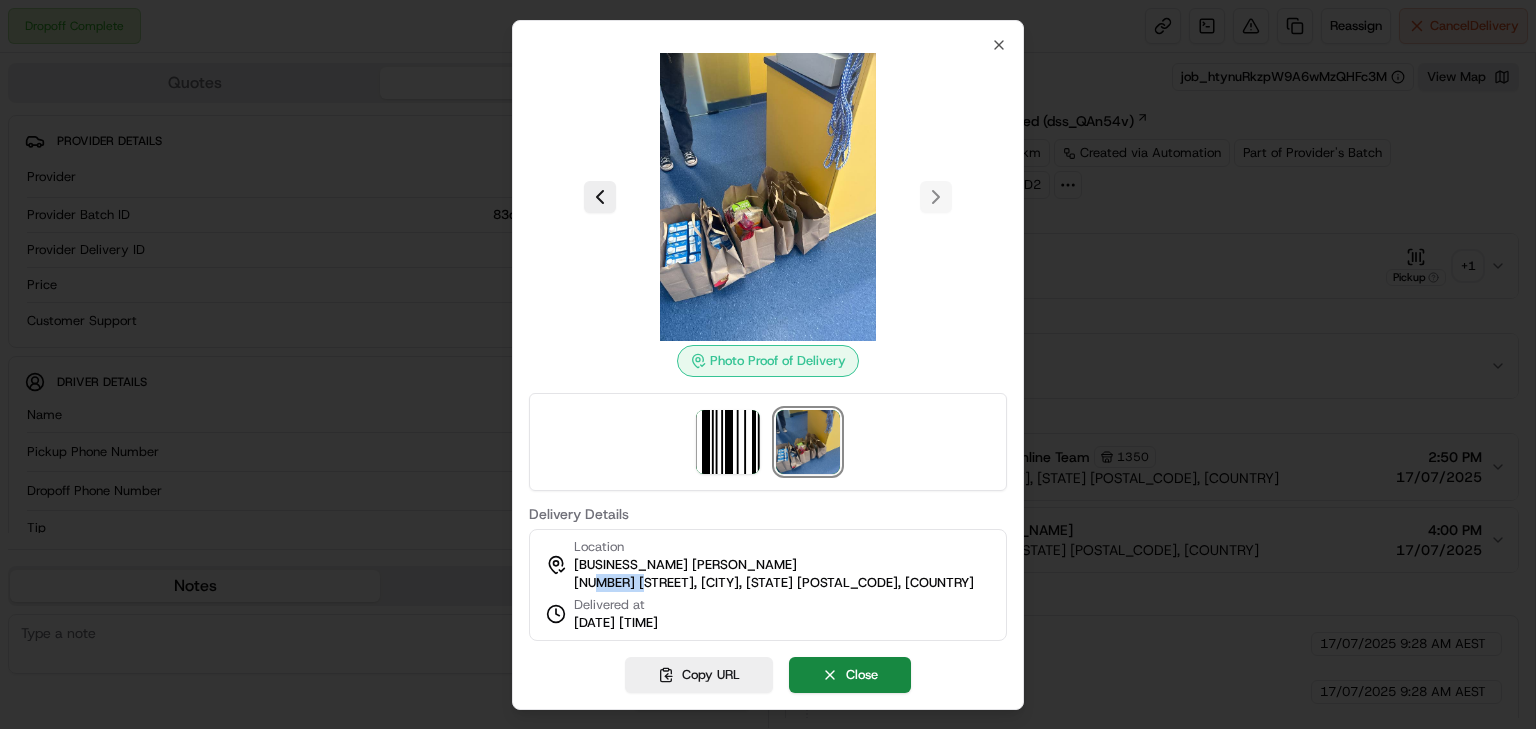 click on "[NUMBER] [STREET], [CITY], [STATE] [POSTAL_CODE], [COUNTRY]" at bounding box center [774, 583] 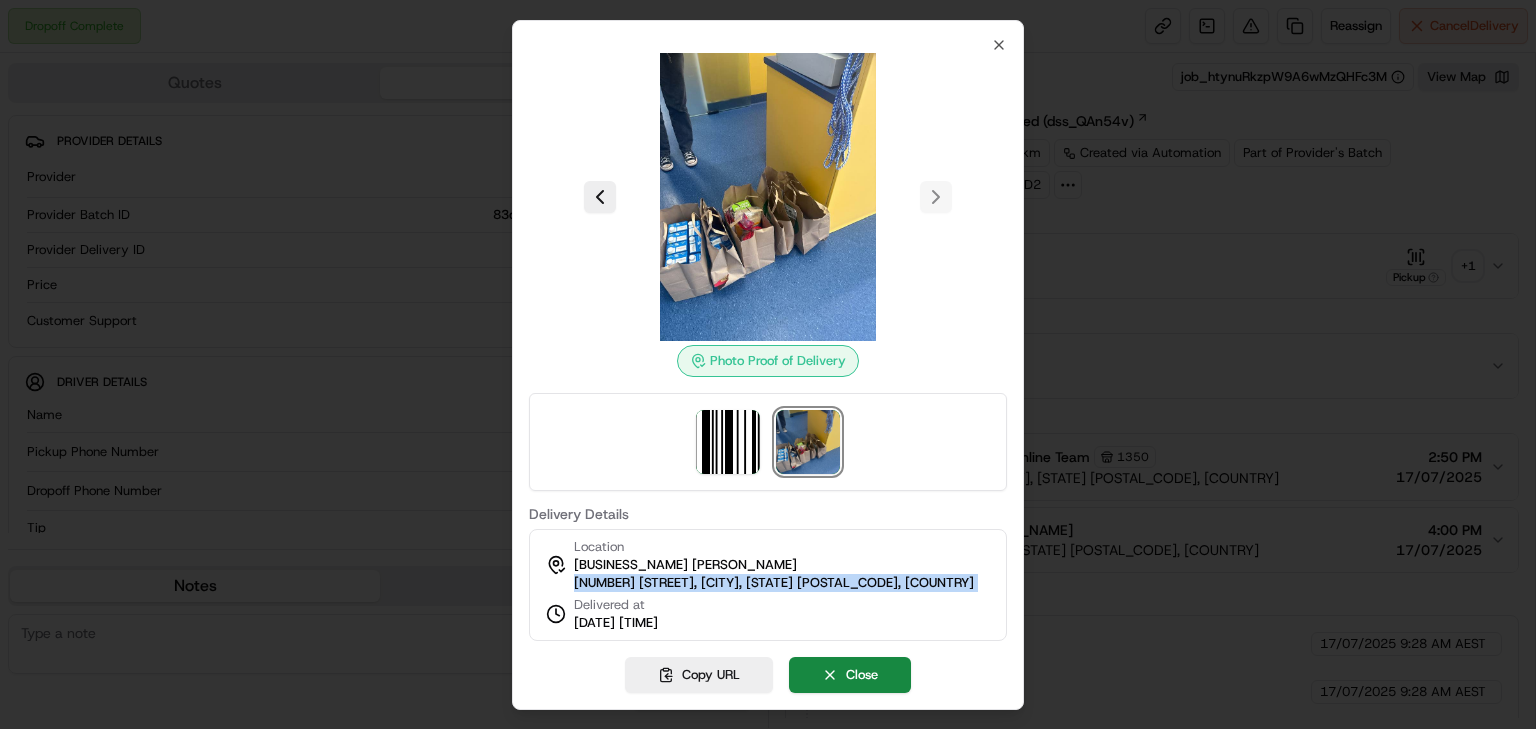 click on "Location Nepean Animal Hospital Antony Karolis 48 Mulgoa Rd, Regentville, NSW 2745, AU Delivered at 17/07/2025 3:22 PM" at bounding box center (768, 585) 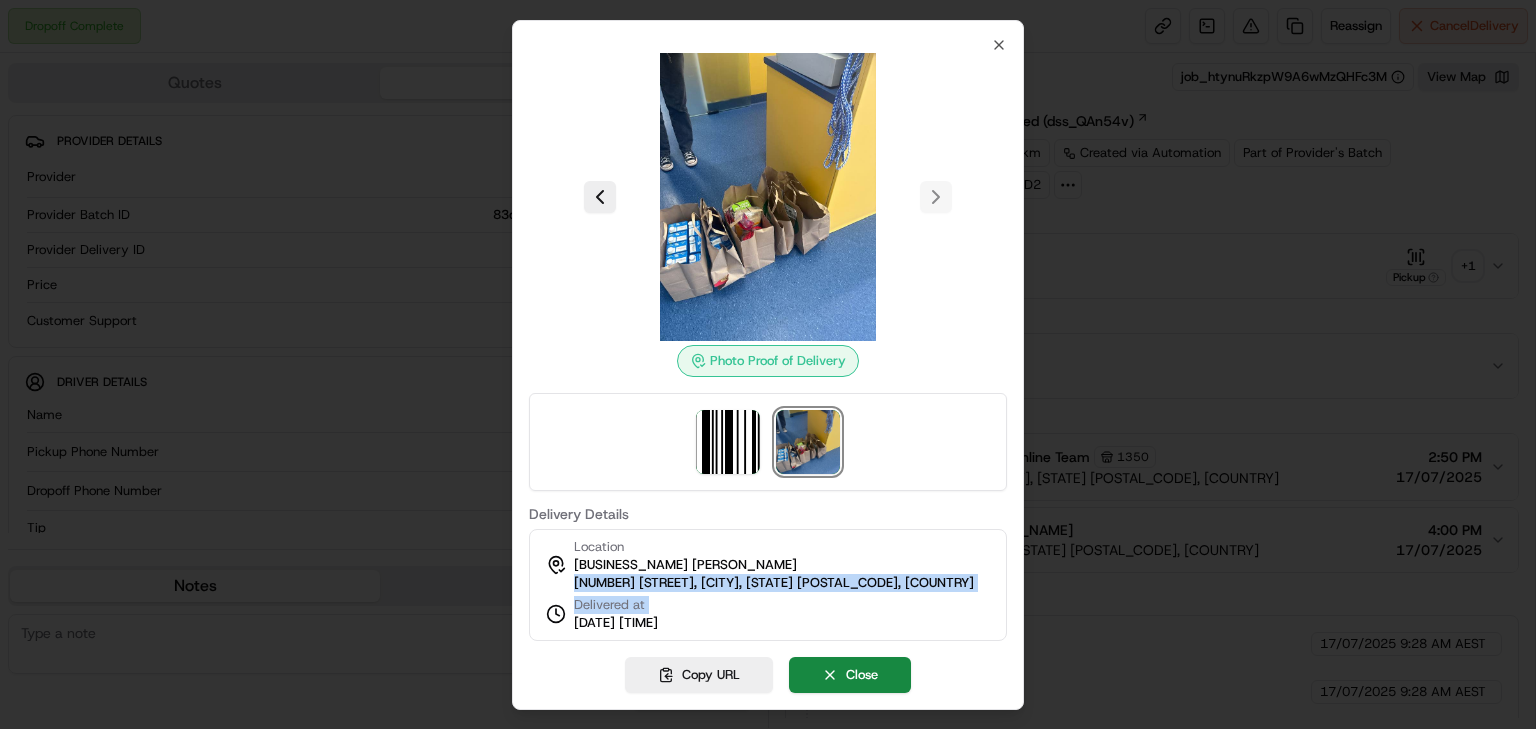 drag, startPoint x: 613, startPoint y: 585, endPoint x: 584, endPoint y: 580, distance: 29.427877 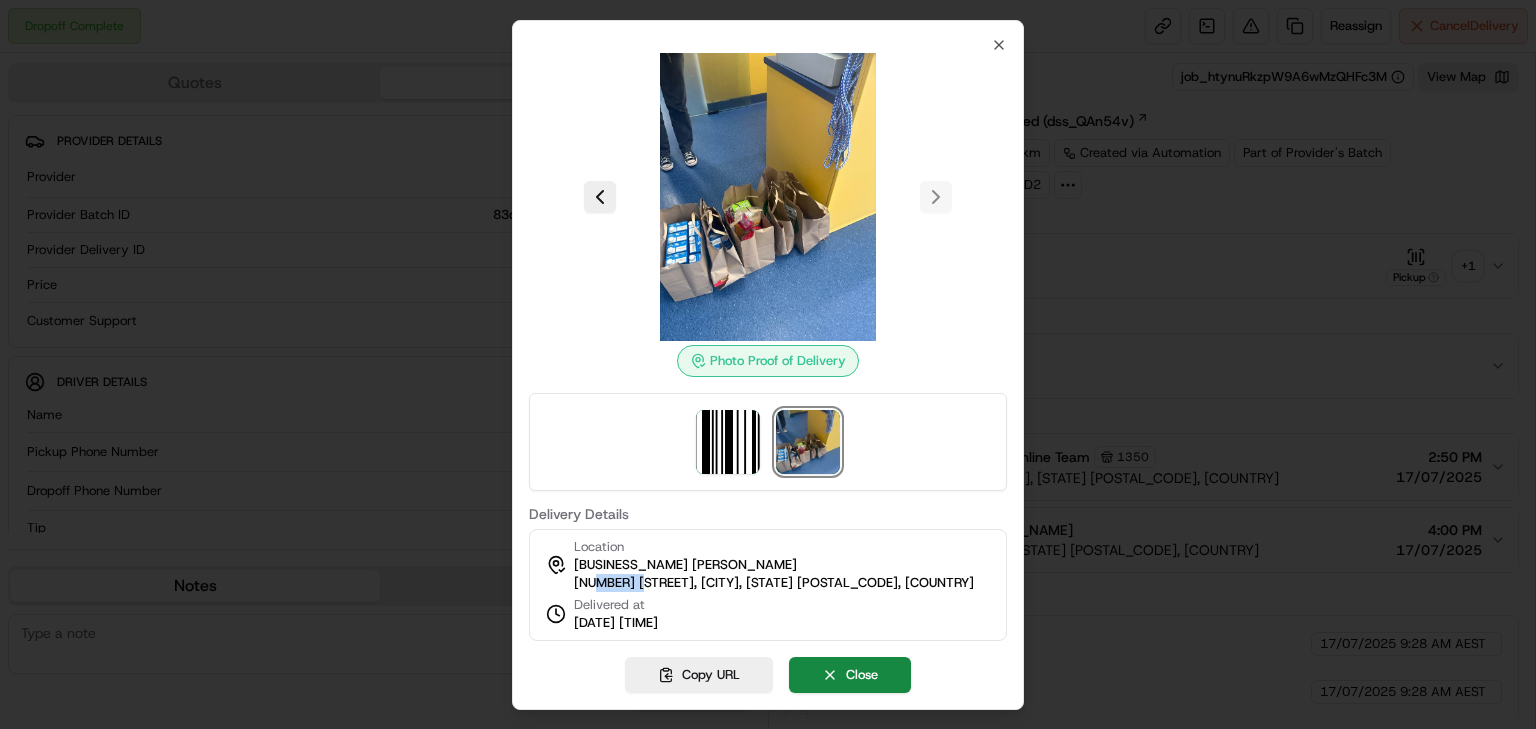 click on "[NUMBER] [STREET], [CITY], [STATE] [POSTAL_CODE], [COUNTRY]" at bounding box center (774, 583) 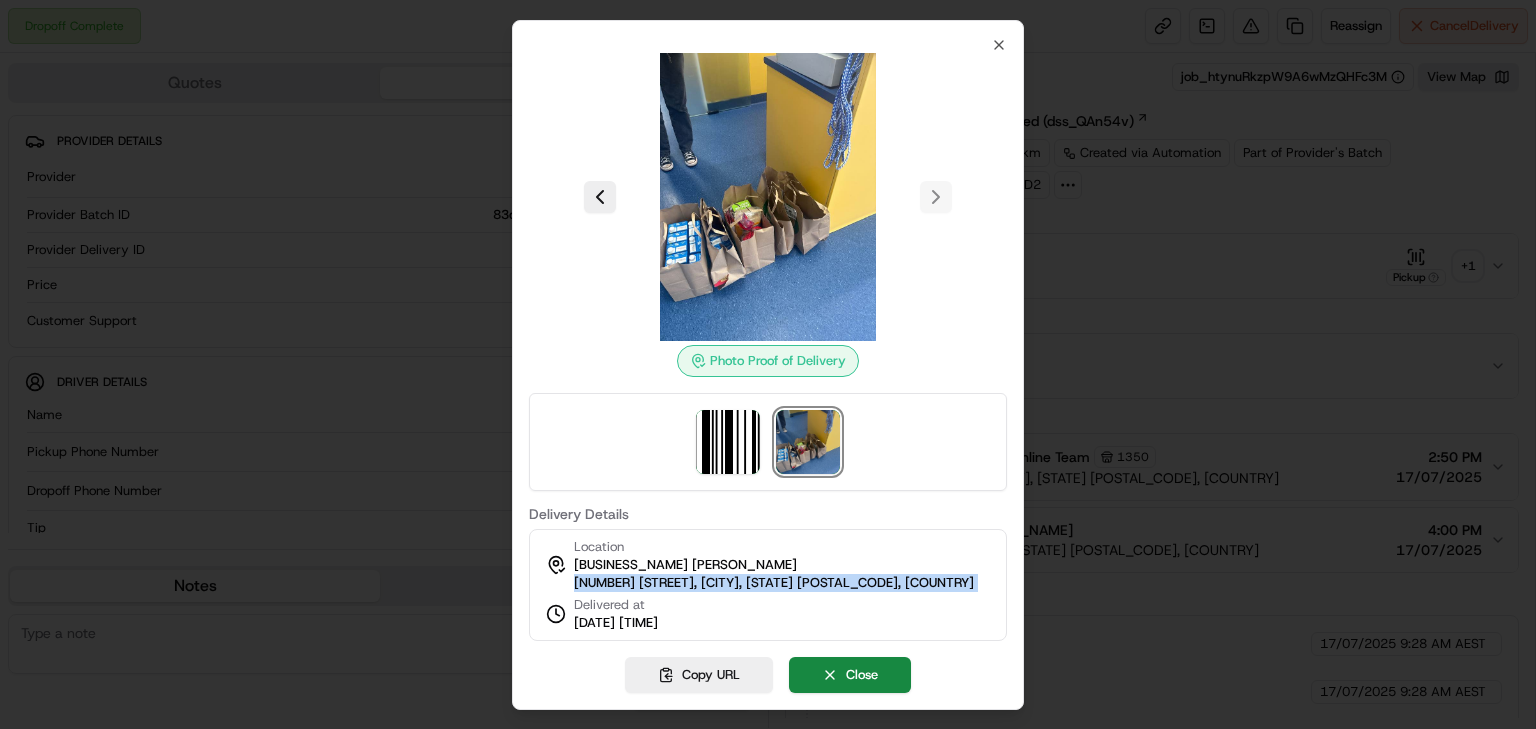 click on "[NUMBER] [STREET], [CITY], [STATE] [POSTAL_CODE], [COUNTRY]" at bounding box center (774, 583) 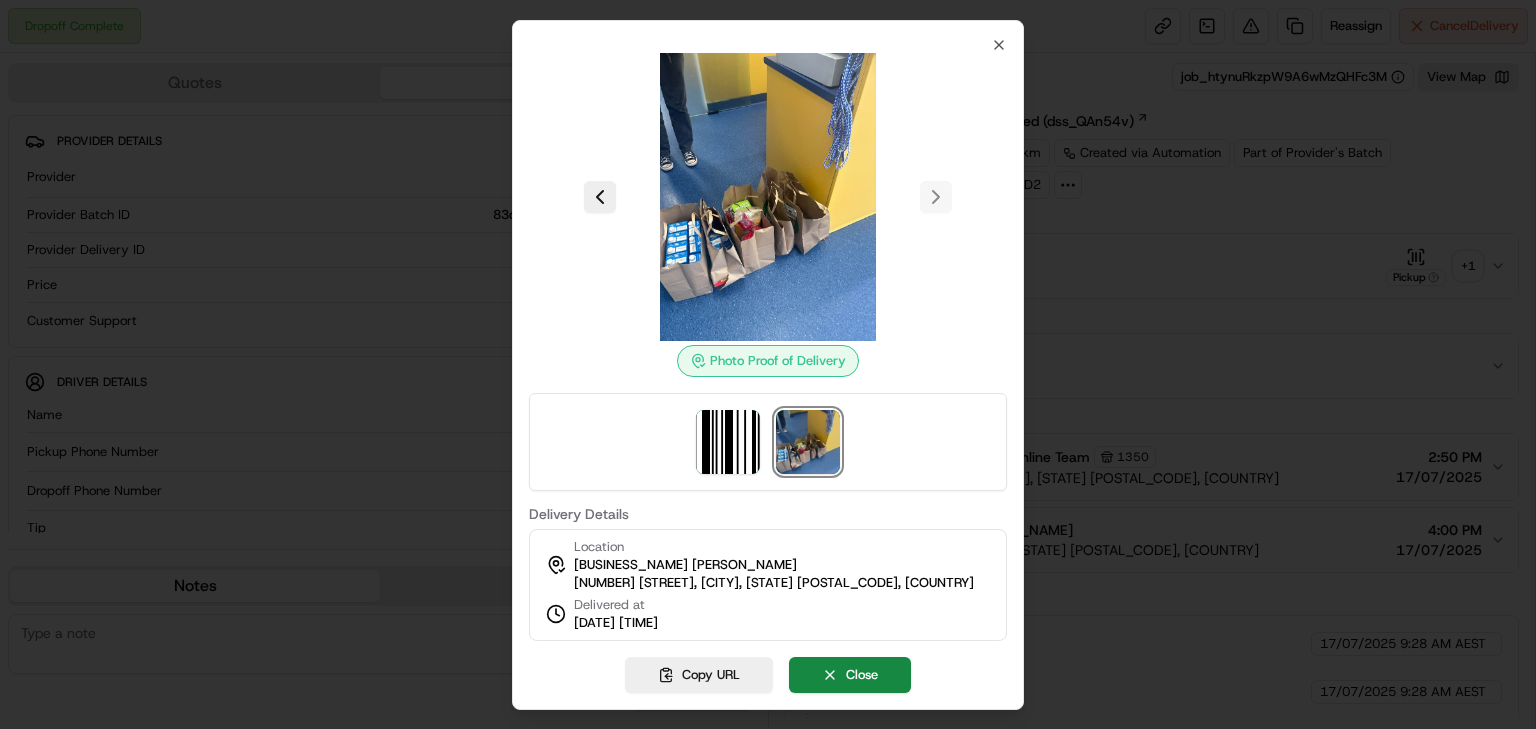 drag, startPoint x: 352, startPoint y: 228, endPoint x: 245, endPoint y: 45, distance: 211.98586 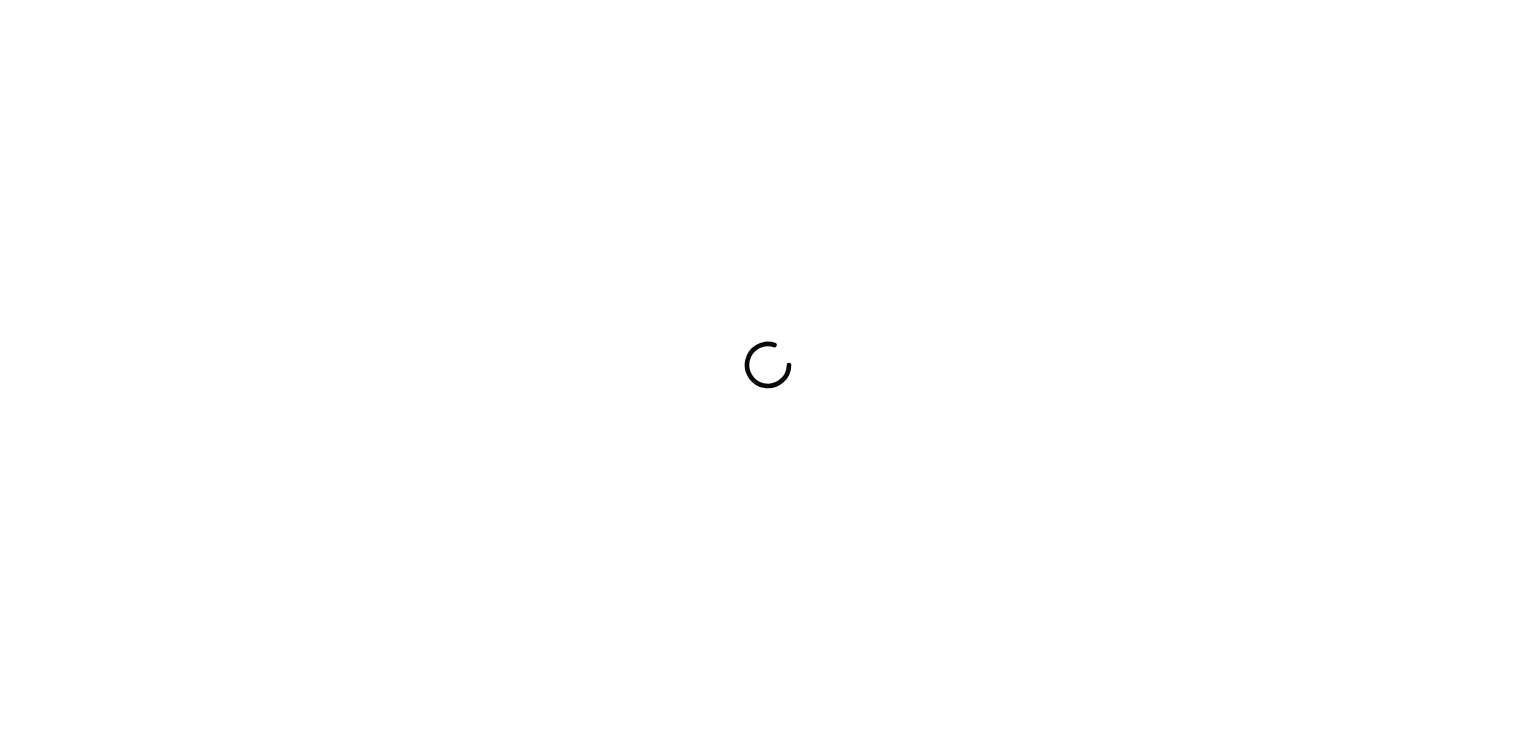 scroll, scrollTop: 0, scrollLeft: 0, axis: both 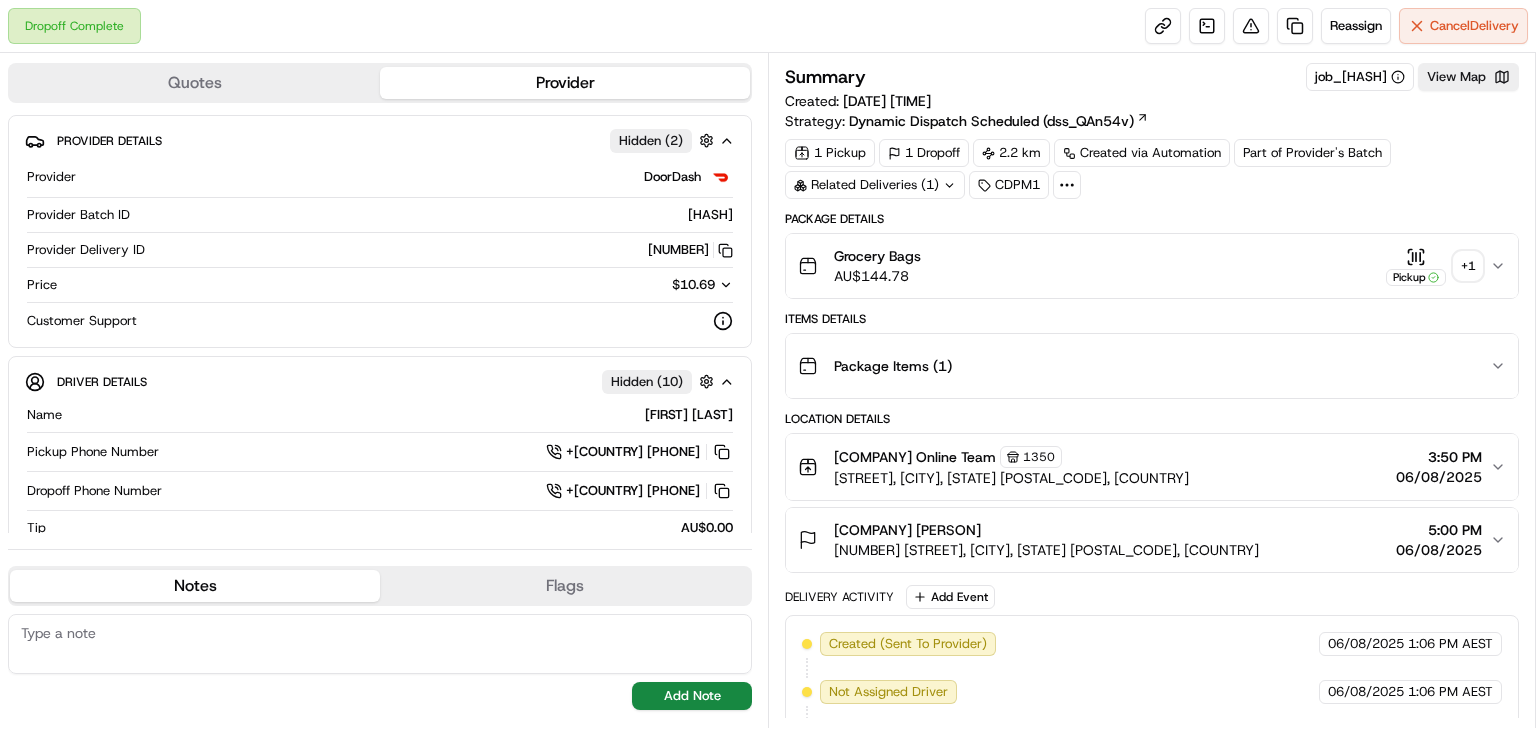 click on "+ 1" at bounding box center (1468, 266) 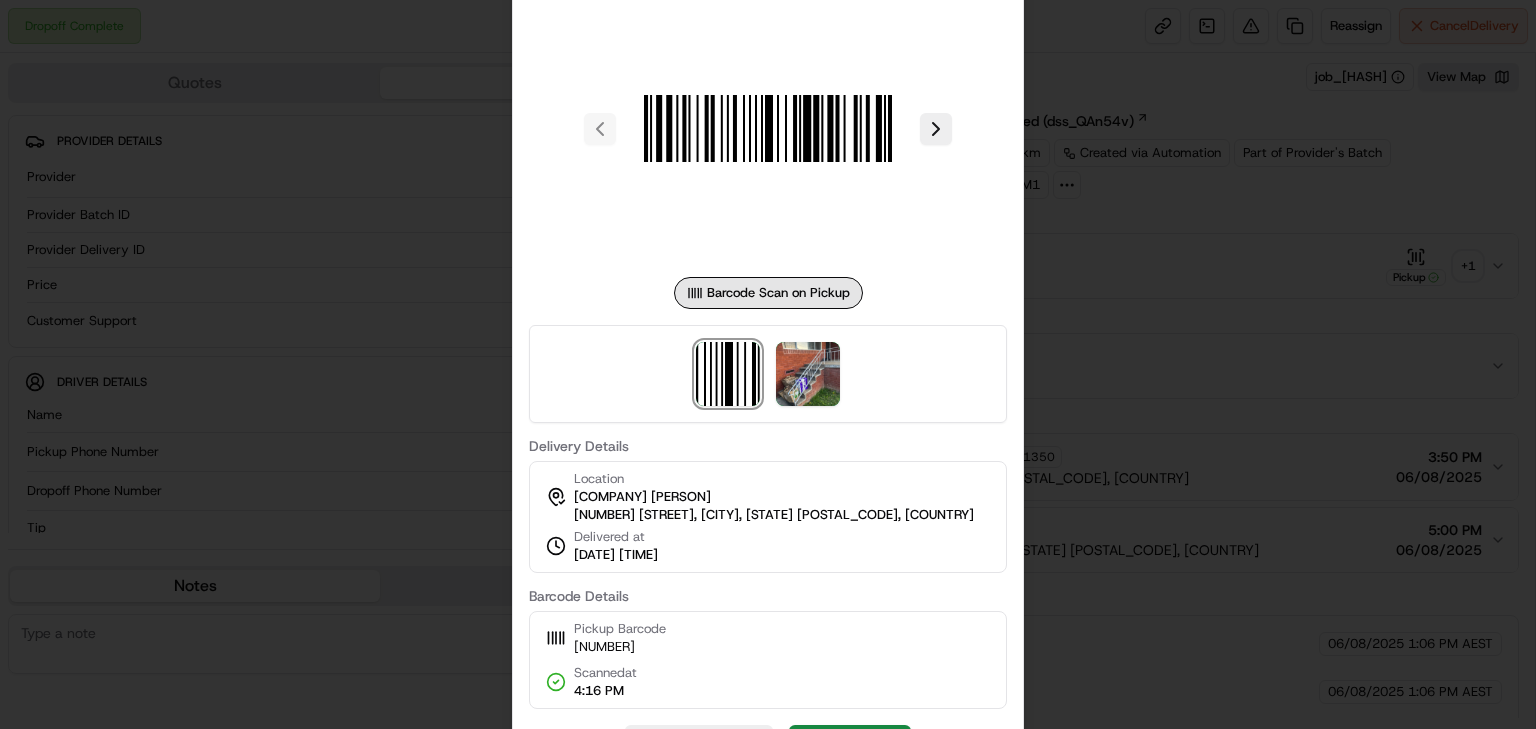 click at bounding box center [768, 364] 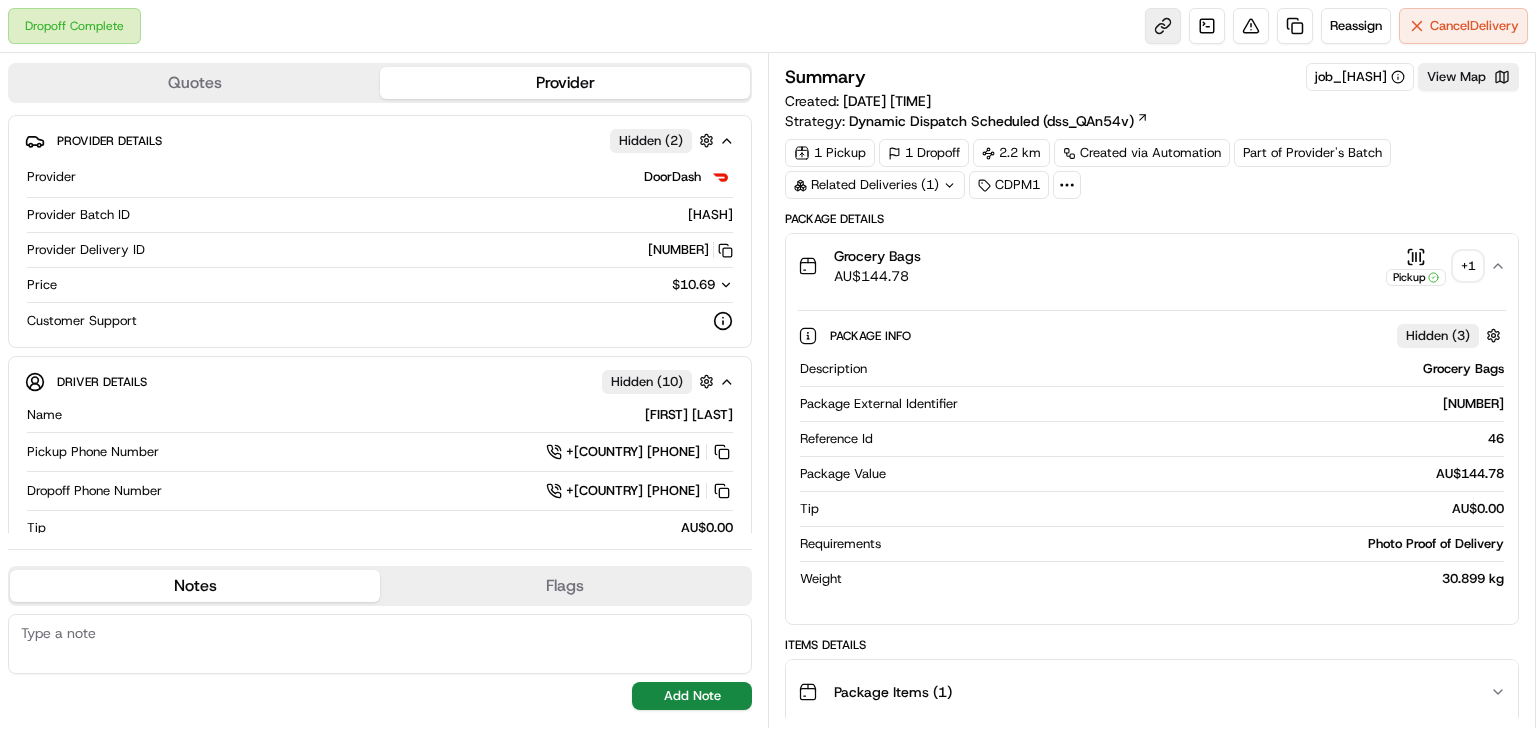 click at bounding box center [1163, 26] 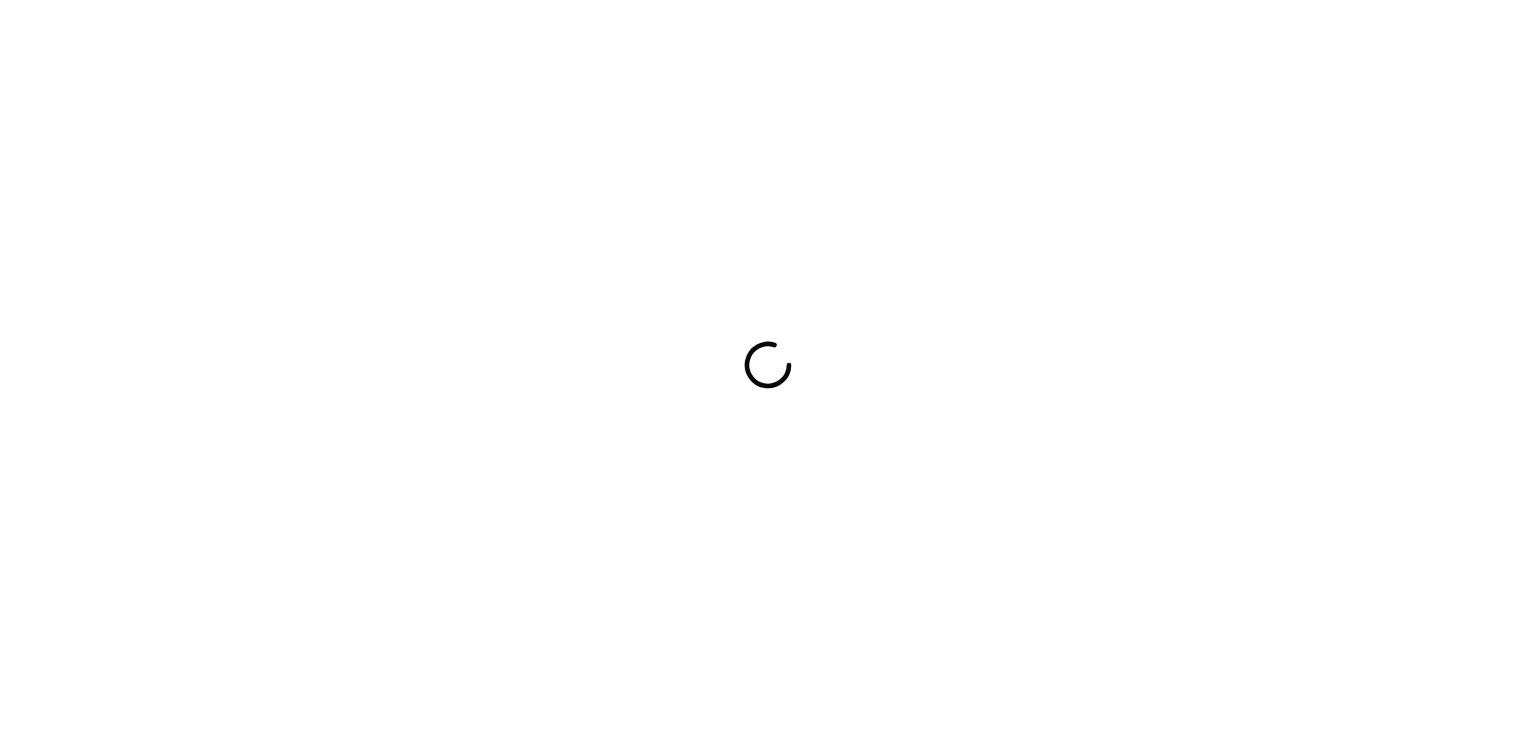 scroll, scrollTop: 0, scrollLeft: 0, axis: both 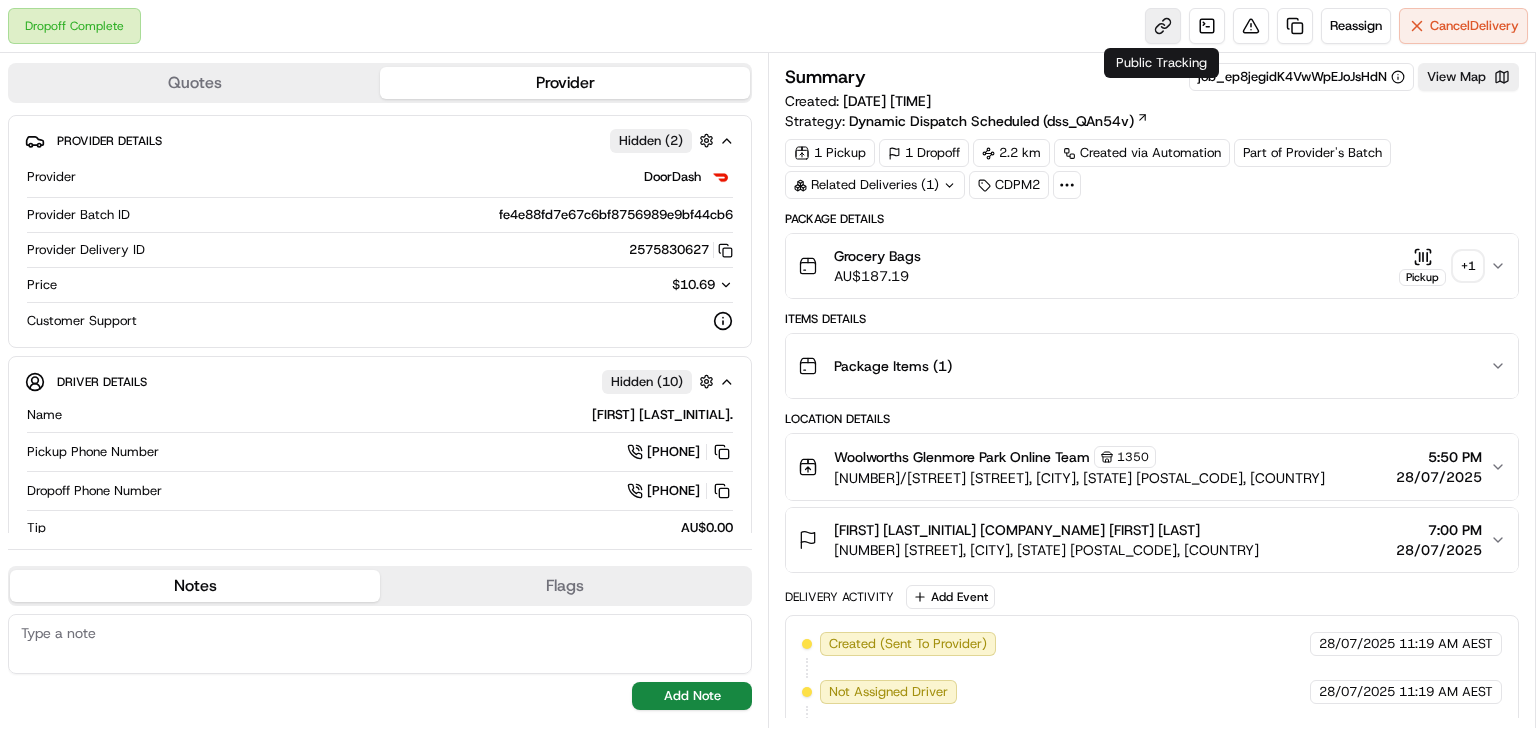 click at bounding box center (1163, 26) 